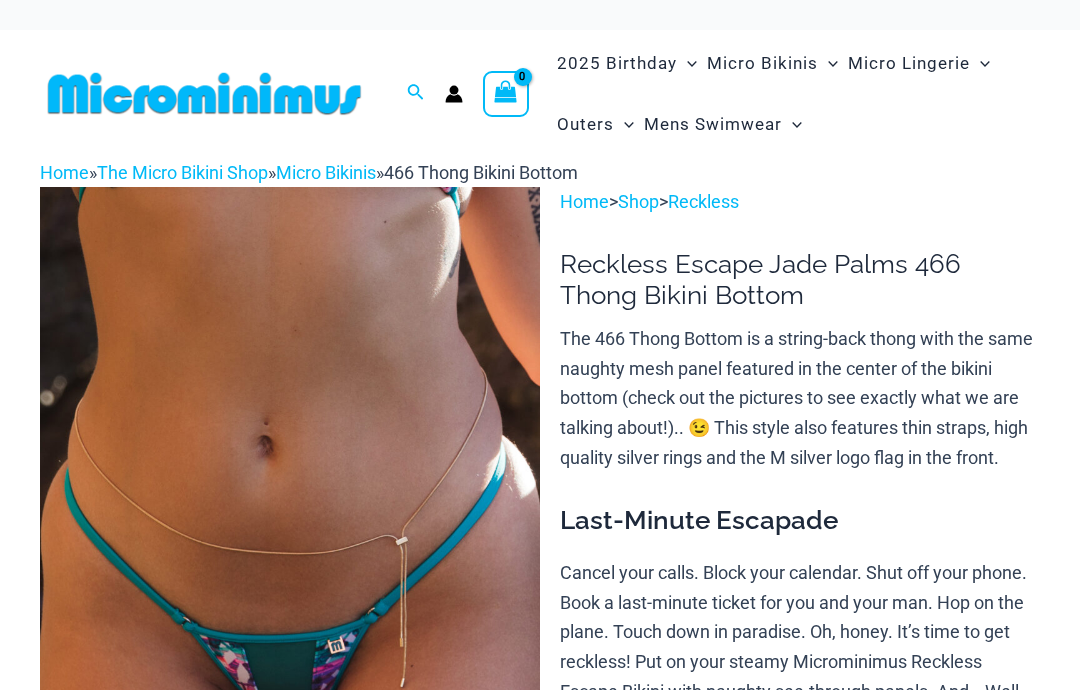 scroll, scrollTop: 0, scrollLeft: 0, axis: both 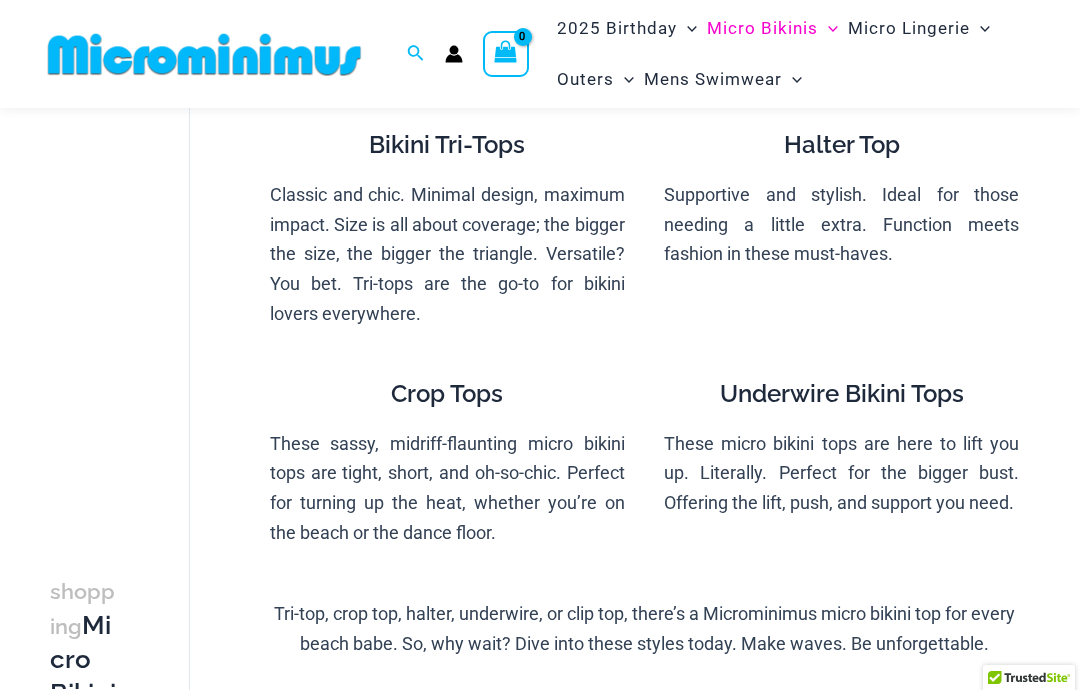 click on "Classic and chic. Minimal design, maximum impact. Size is all about coverage; the bigger the size, the bigger the triangle. Versatile? You bet. Tri-tops are the go-to for bikini lovers everywhere." at bounding box center (447, 254) 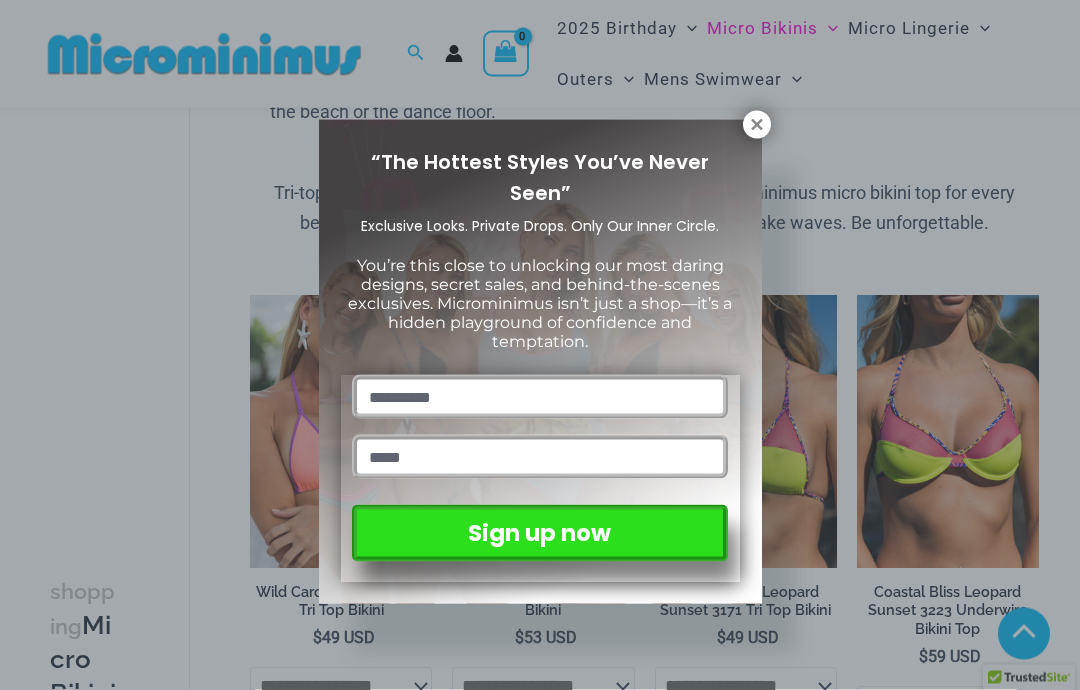 scroll, scrollTop: 669, scrollLeft: 0, axis: vertical 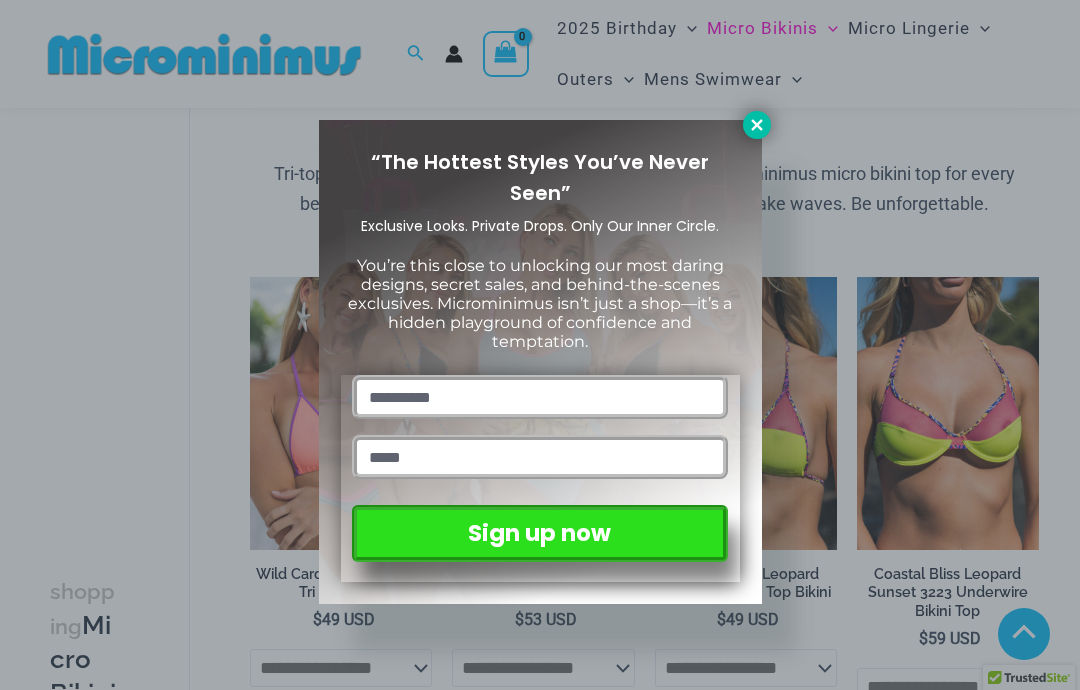 click at bounding box center (757, 125) 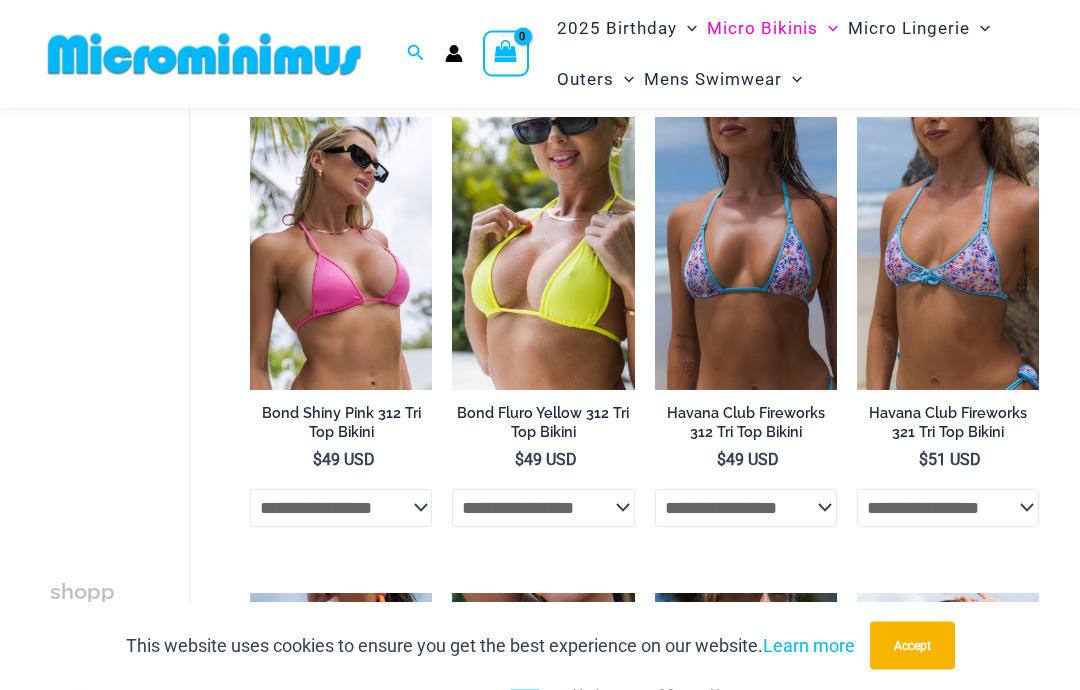 scroll, scrollTop: 2778, scrollLeft: 0, axis: vertical 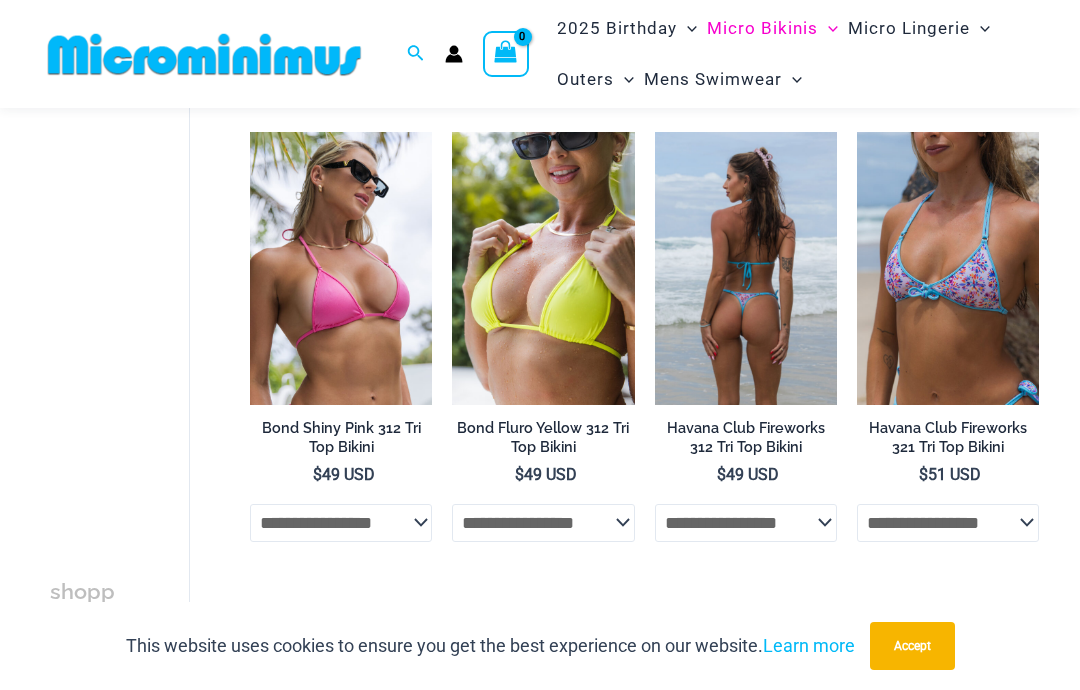 click at bounding box center (746, 268) 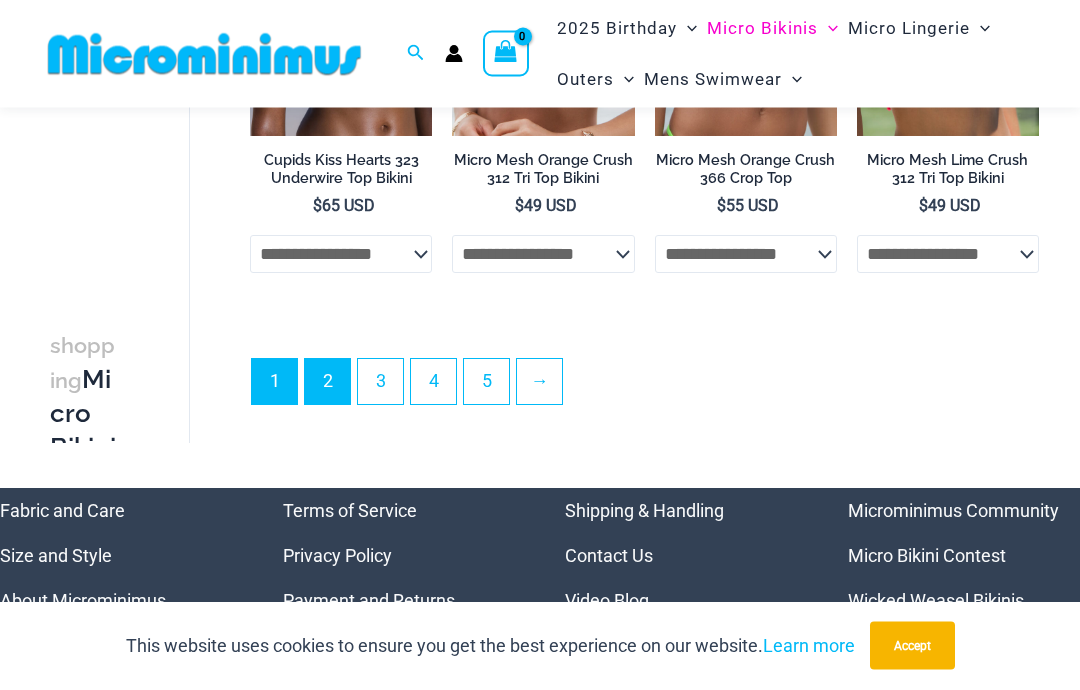 scroll, scrollTop: 4496, scrollLeft: 0, axis: vertical 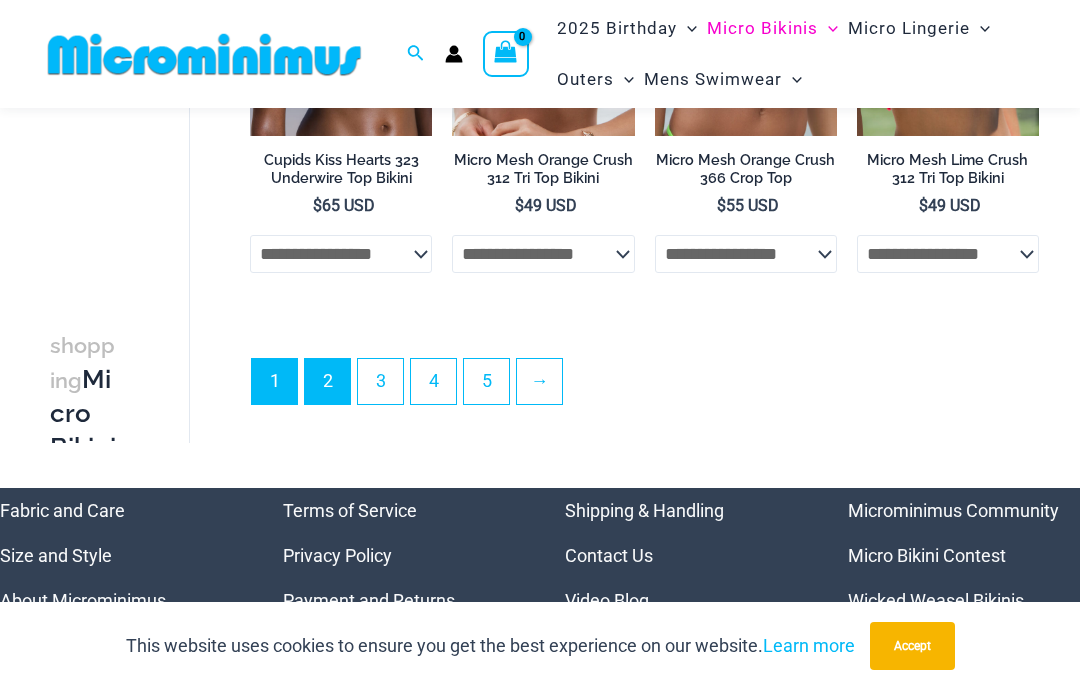 click on "2" at bounding box center [327, 381] 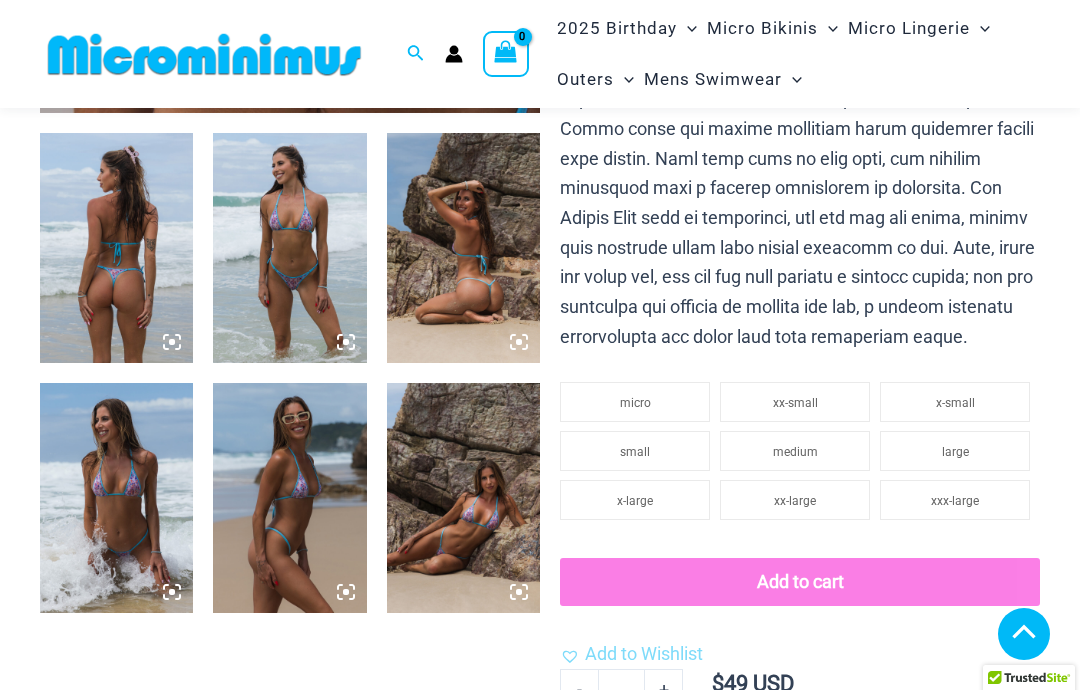 scroll, scrollTop: 783, scrollLeft: 0, axis: vertical 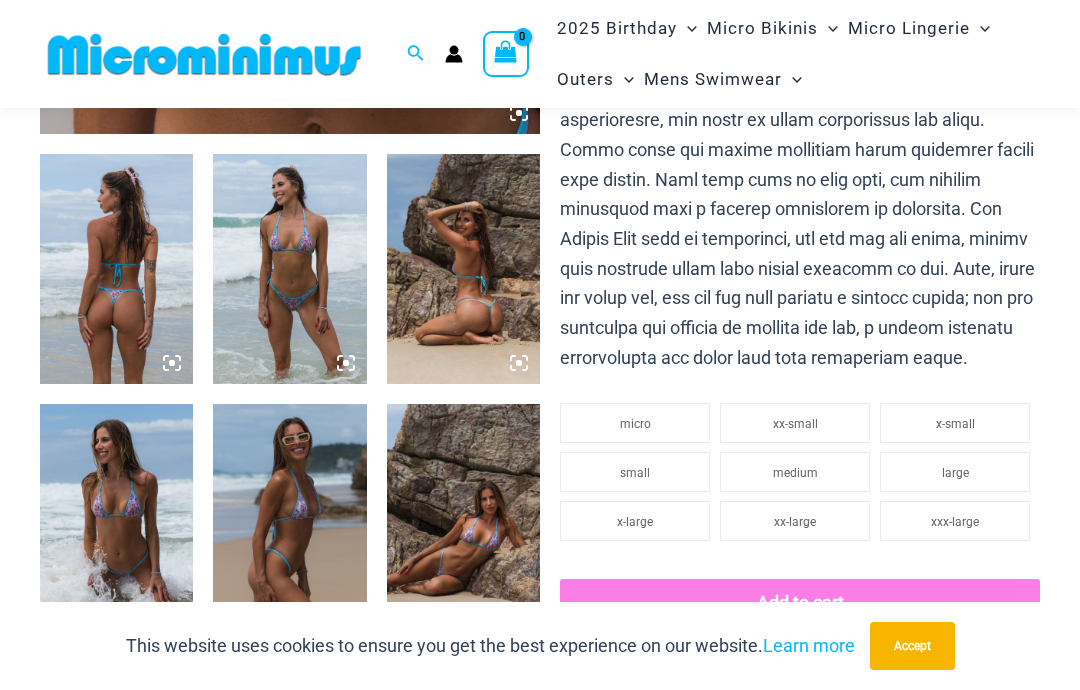 click at bounding box center (463, 269) 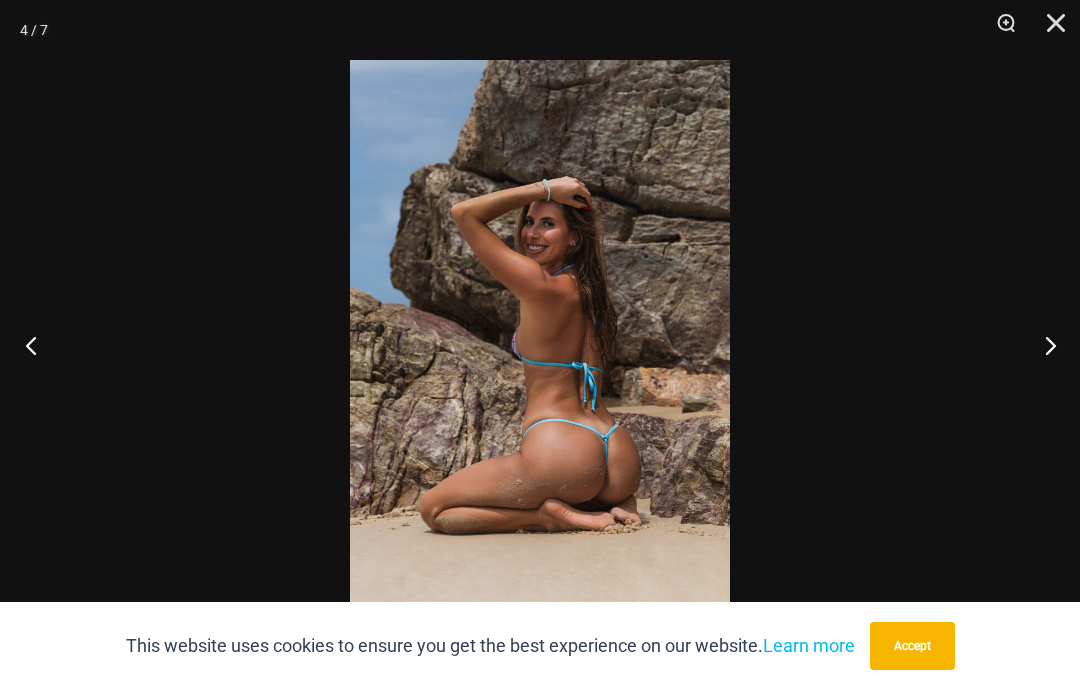 click at bounding box center (37, 345) 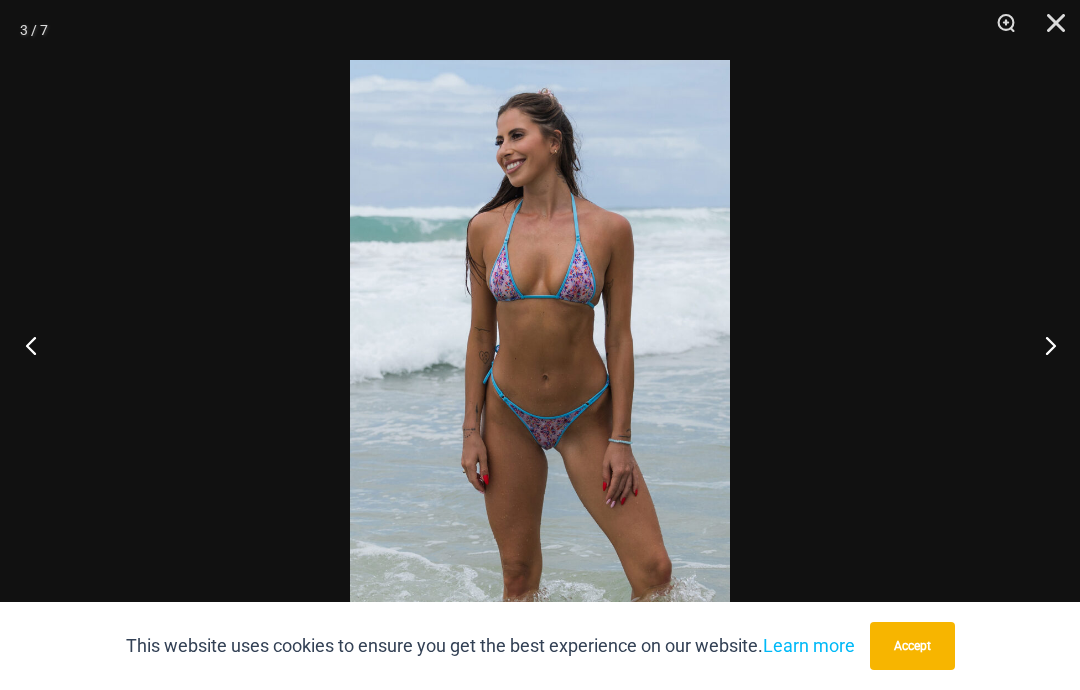 click at bounding box center [37, 345] 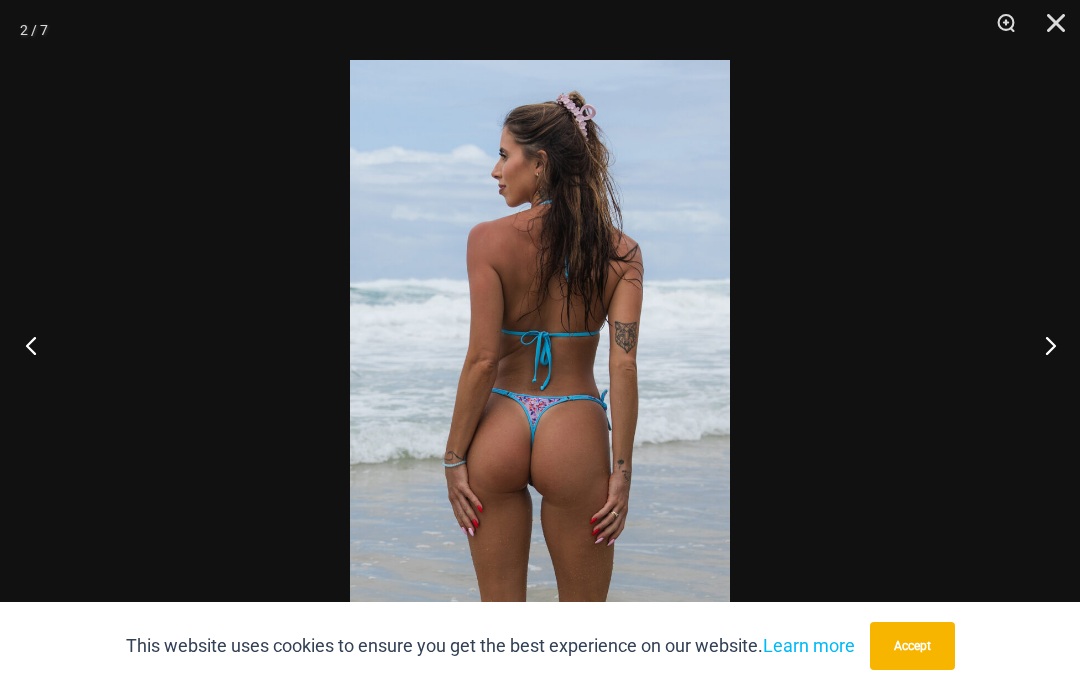 click at bounding box center (37, 345) 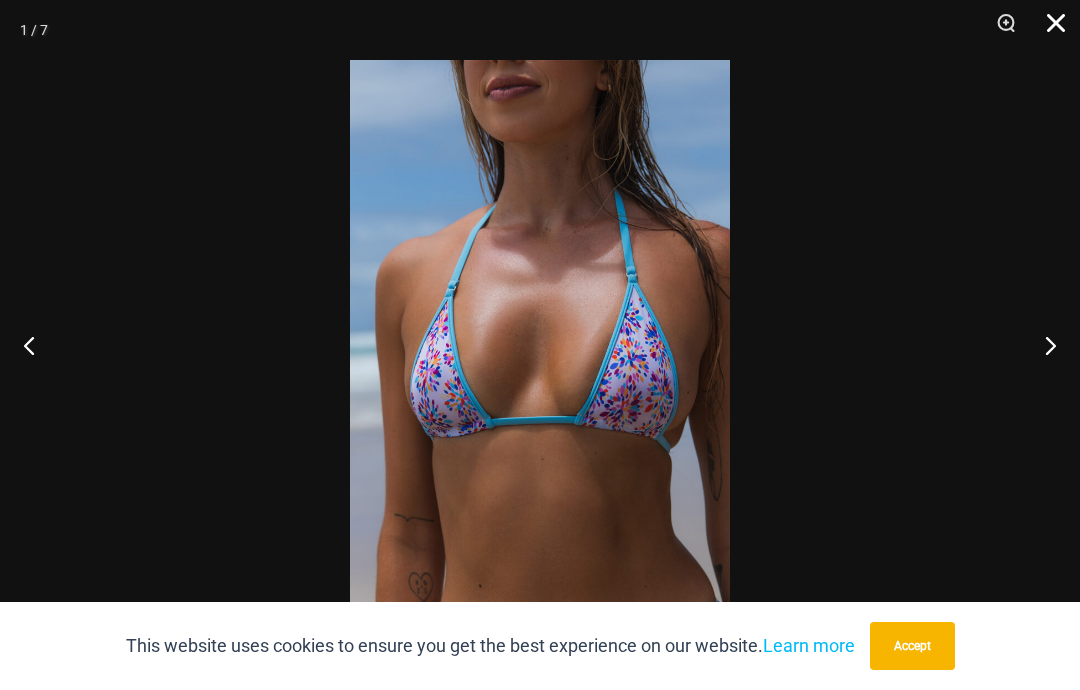 click at bounding box center (1049, 30) 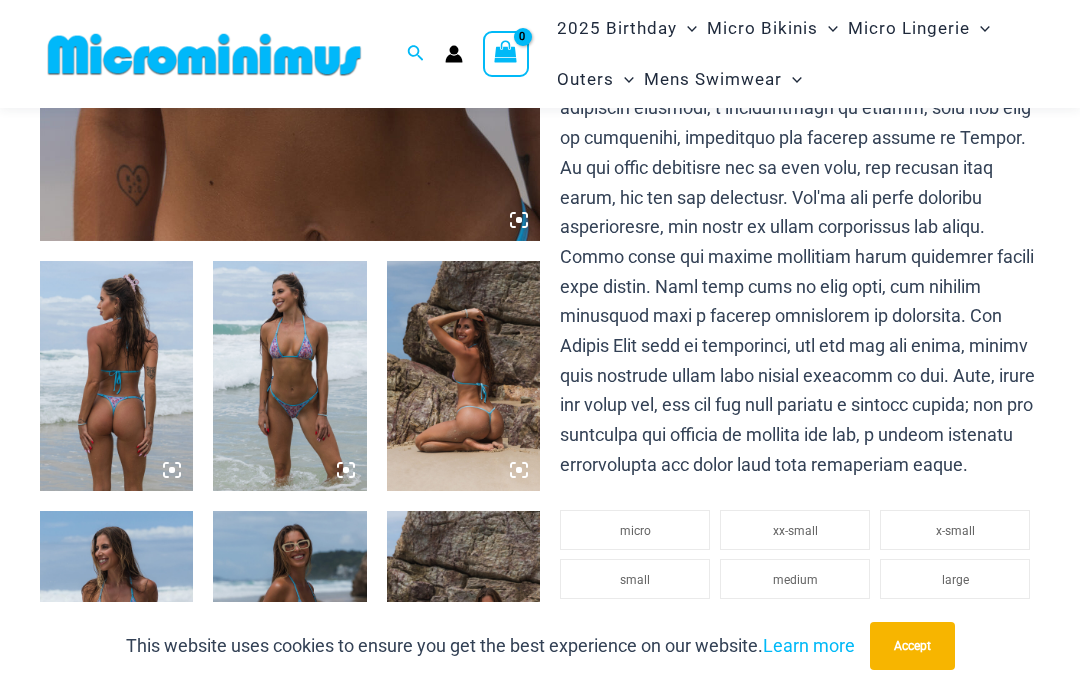 scroll, scrollTop: 608, scrollLeft: 0, axis: vertical 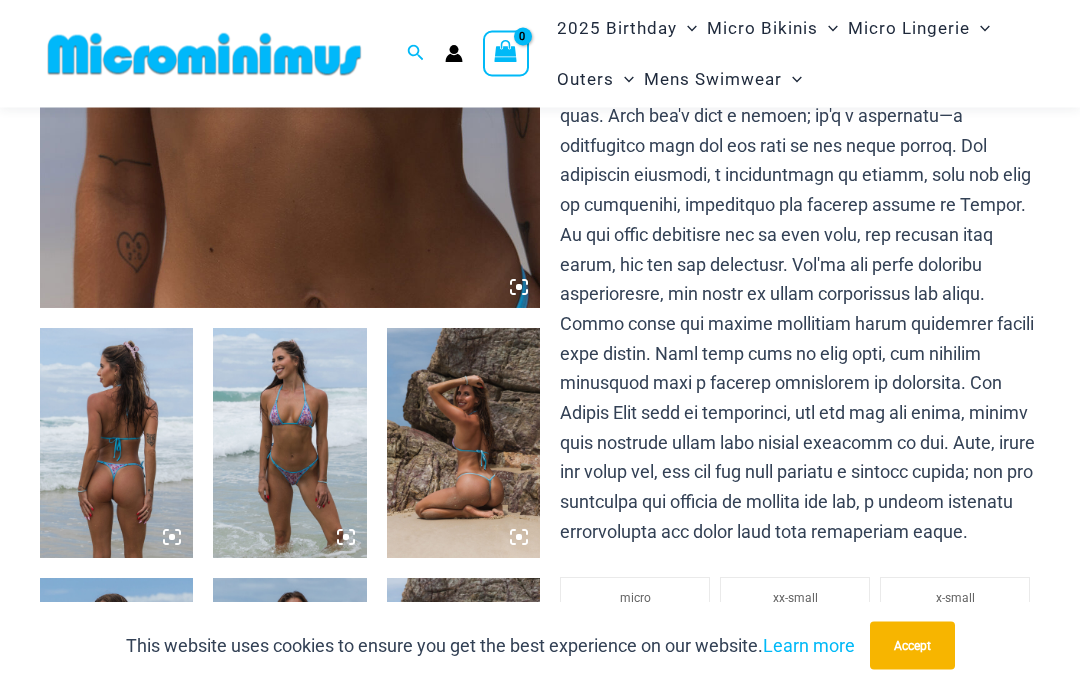 click at bounding box center (800, 236) 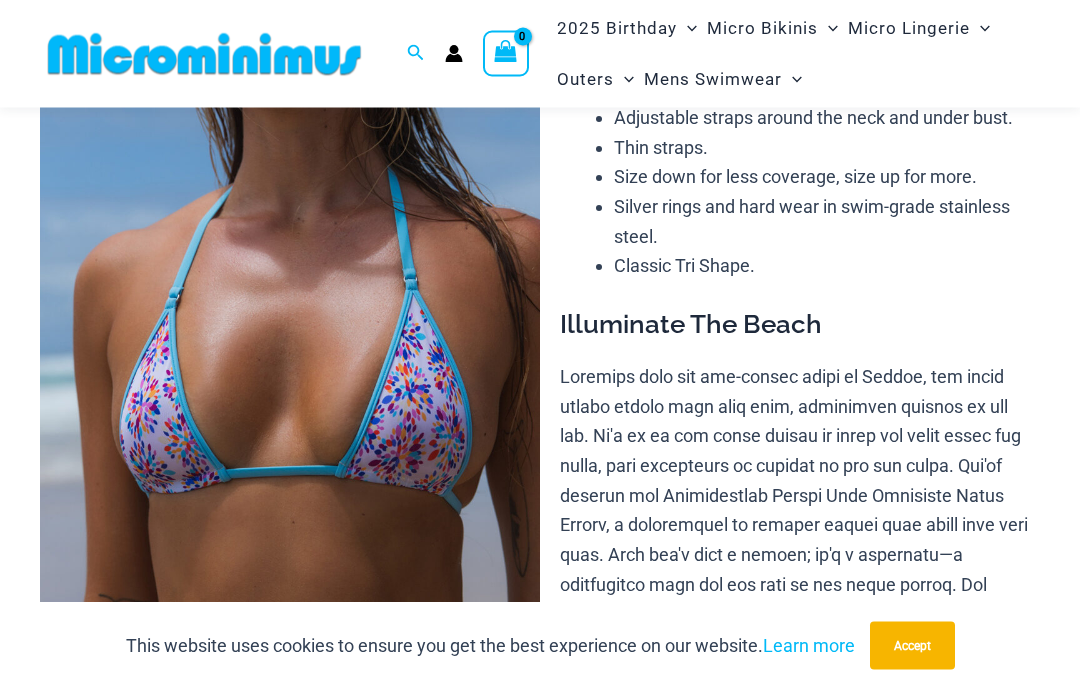 scroll, scrollTop: 170, scrollLeft: 0, axis: vertical 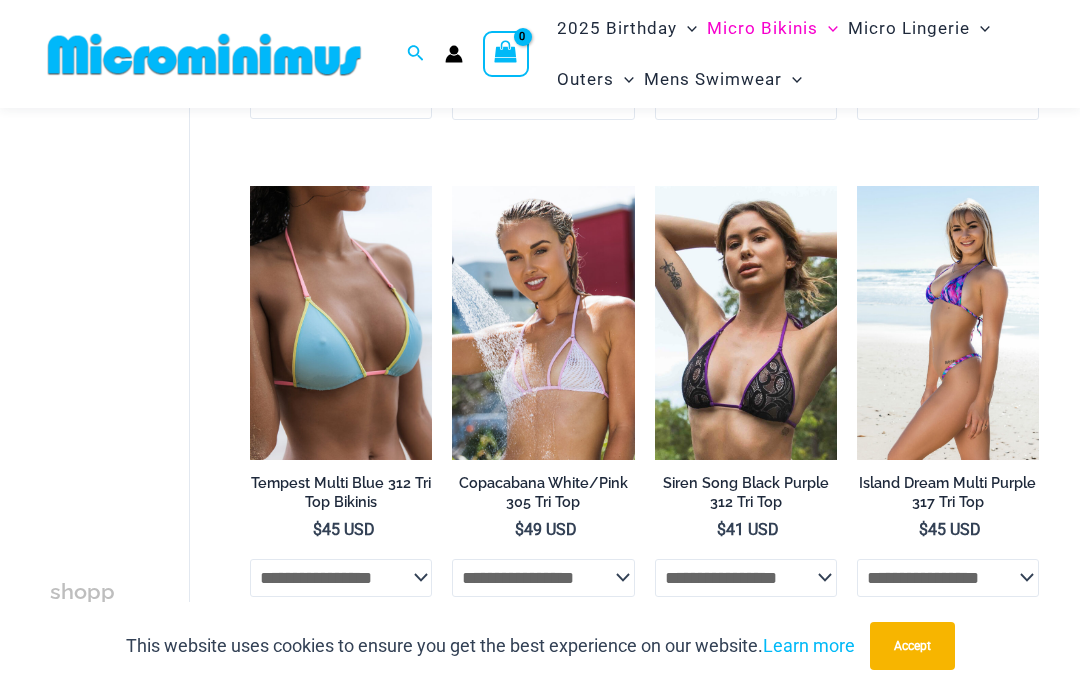 click at bounding box center (948, 322) 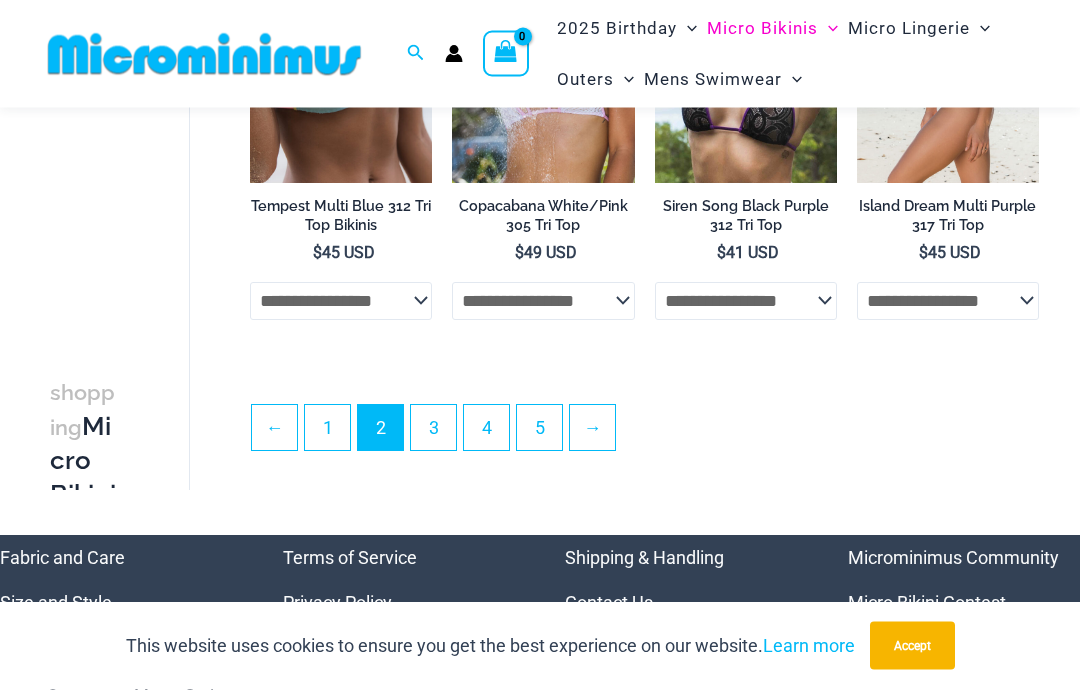 scroll, scrollTop: 3775, scrollLeft: 0, axis: vertical 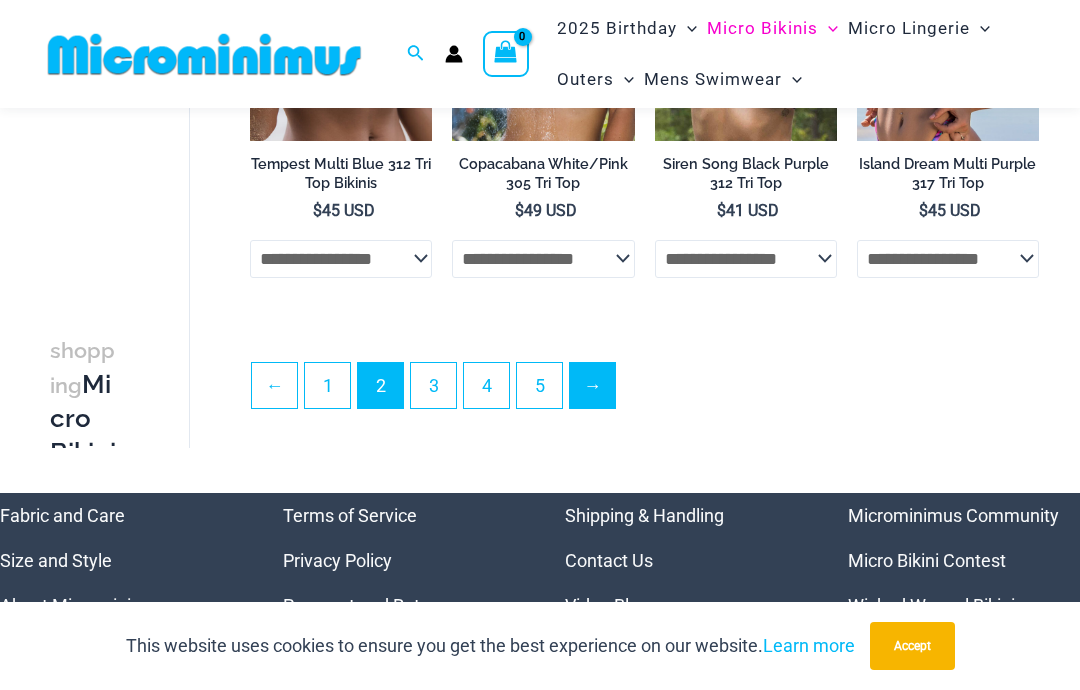 click on "→" at bounding box center (592, 385) 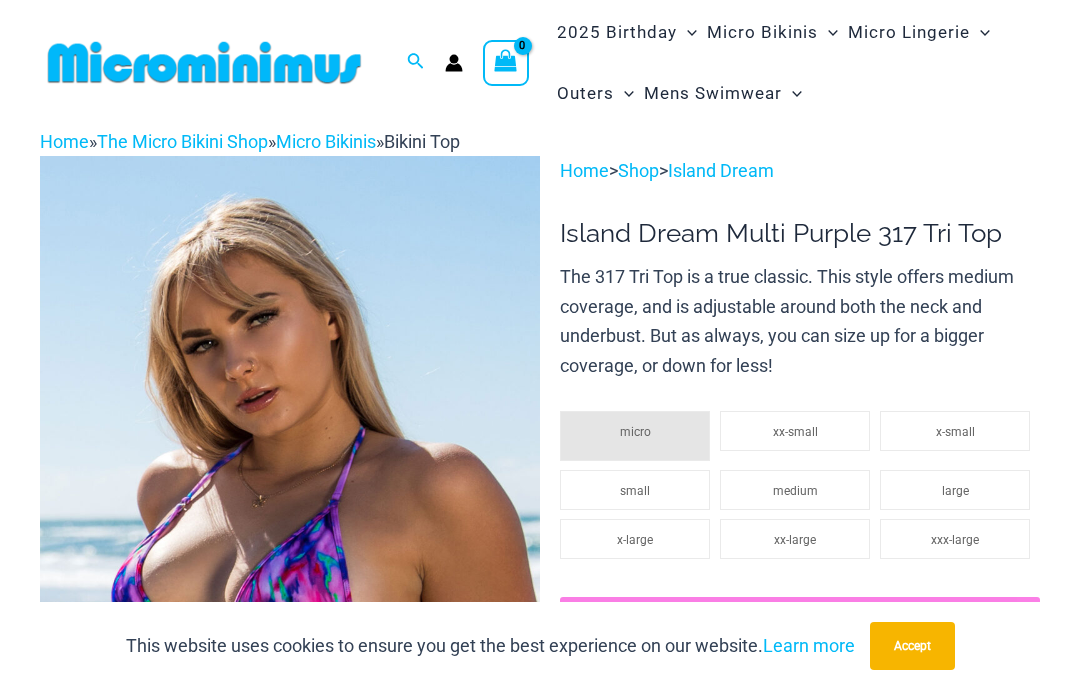 scroll, scrollTop: 0, scrollLeft: 0, axis: both 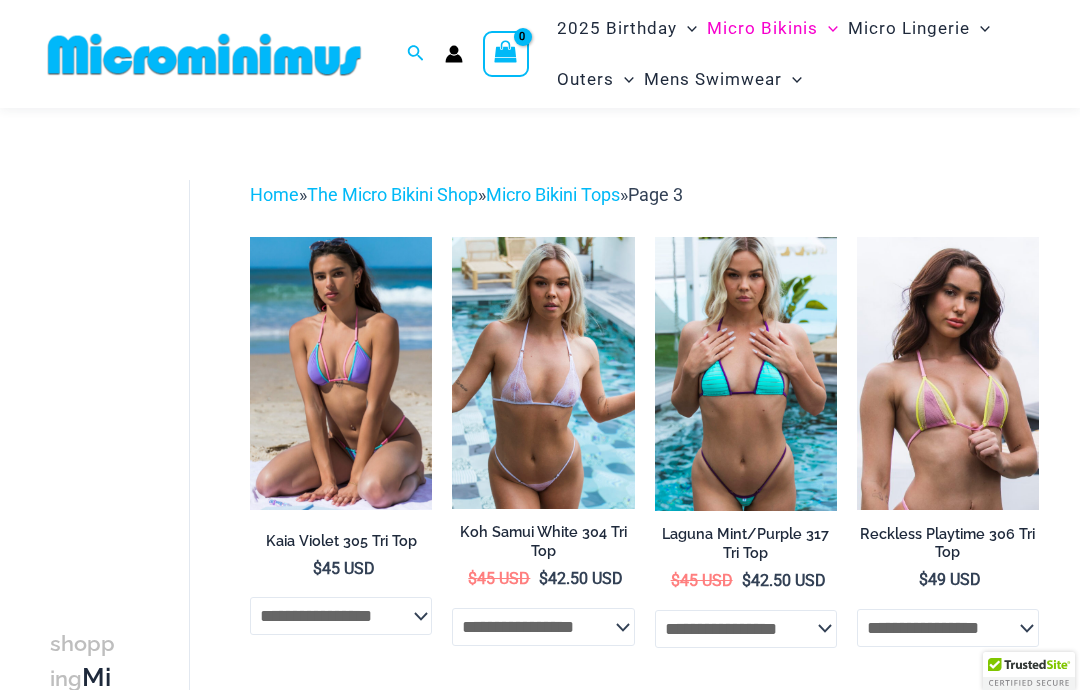 click at bounding box center [341, 373] 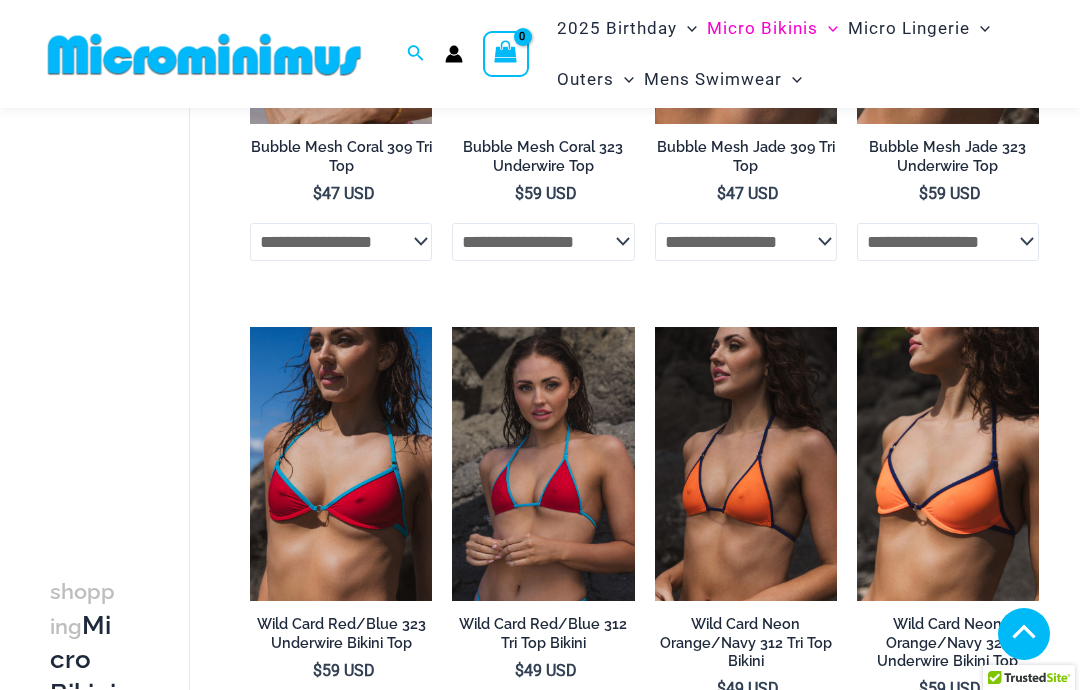 scroll, scrollTop: 2842, scrollLeft: 0, axis: vertical 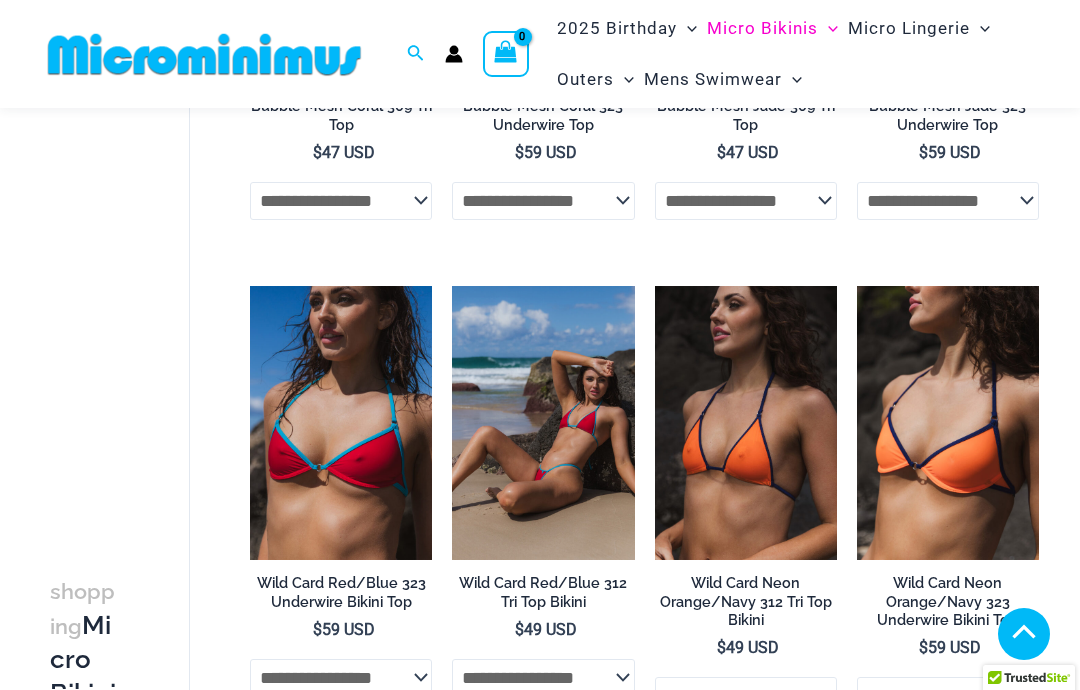 click at bounding box center [543, 423] 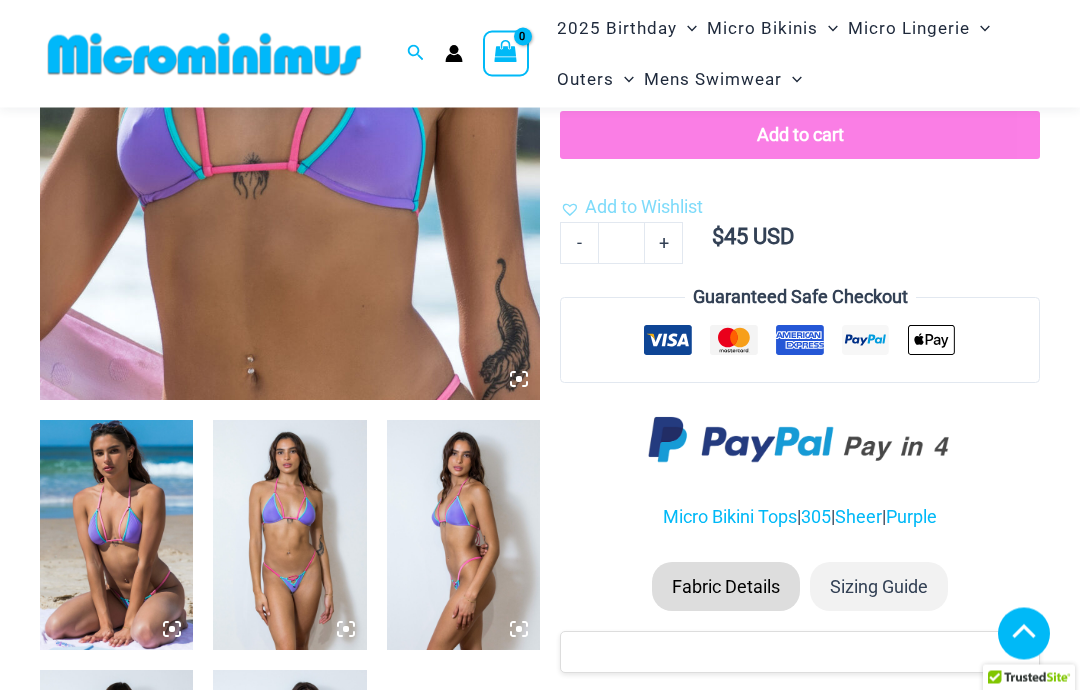 scroll, scrollTop: 530, scrollLeft: 0, axis: vertical 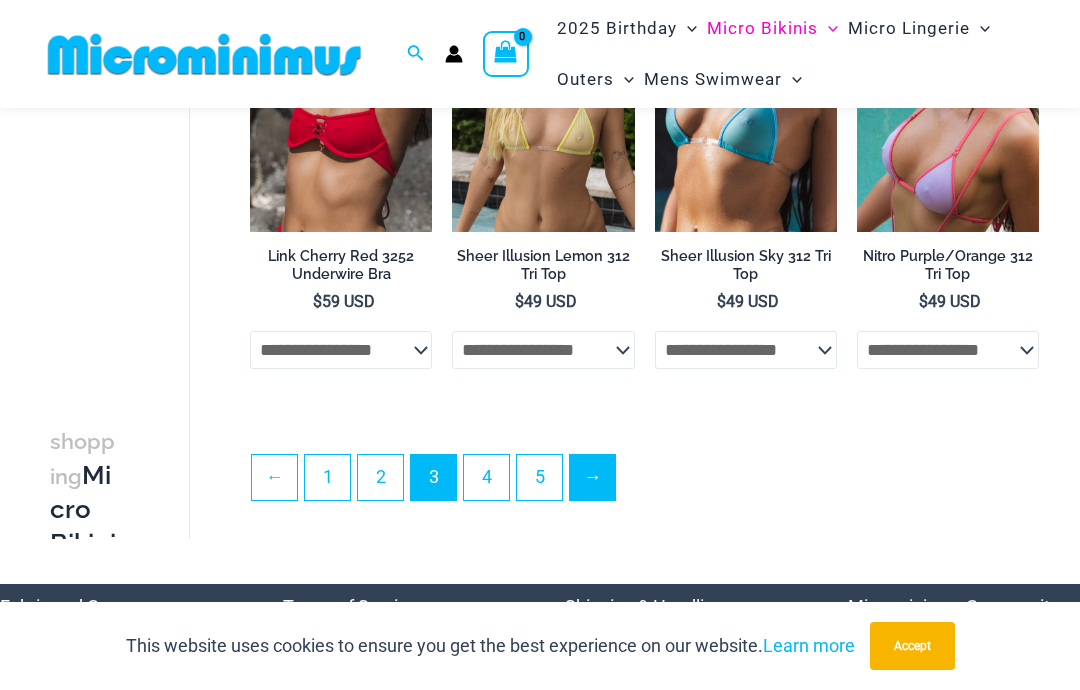 click on "→" at bounding box center (592, 477) 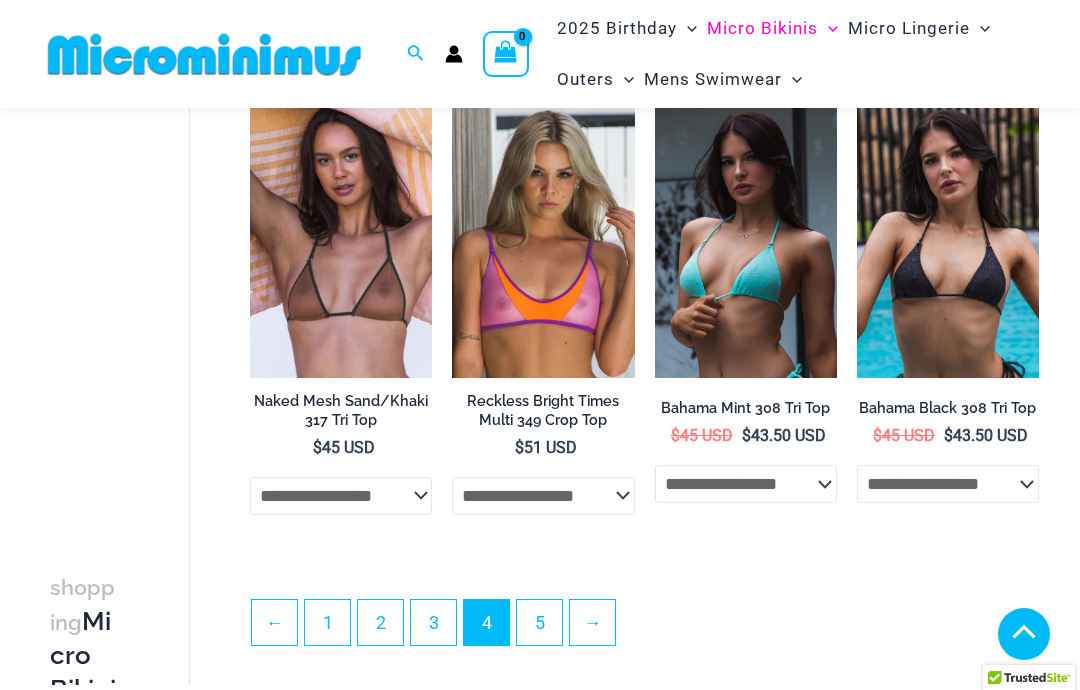 scroll, scrollTop: 3546, scrollLeft: 0, axis: vertical 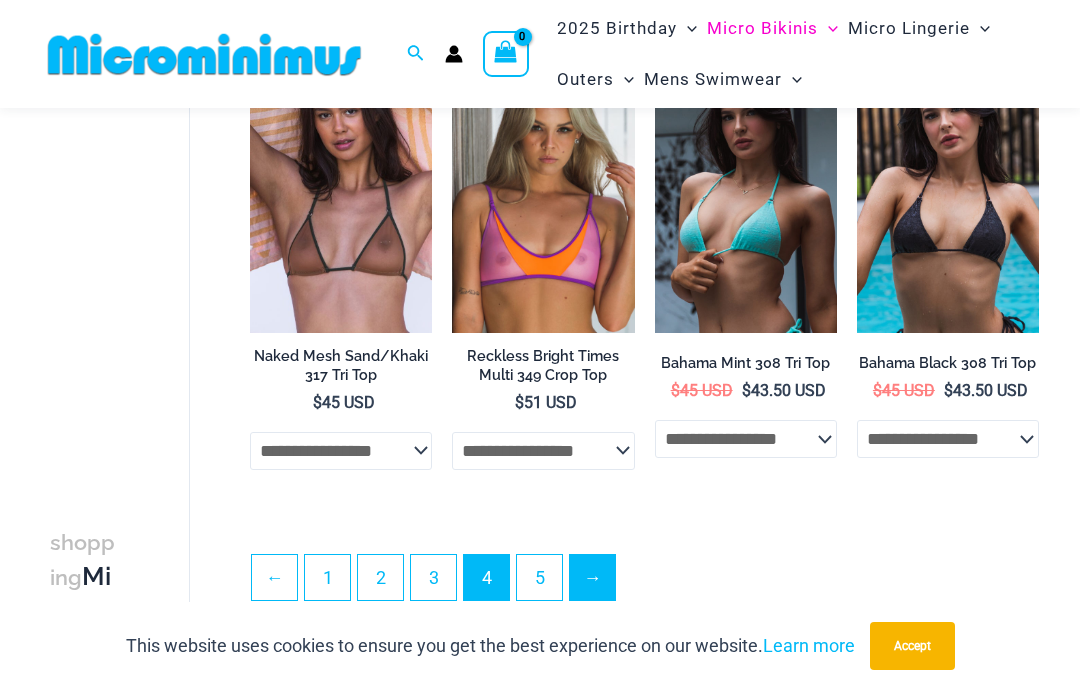 click on "→" at bounding box center [592, 577] 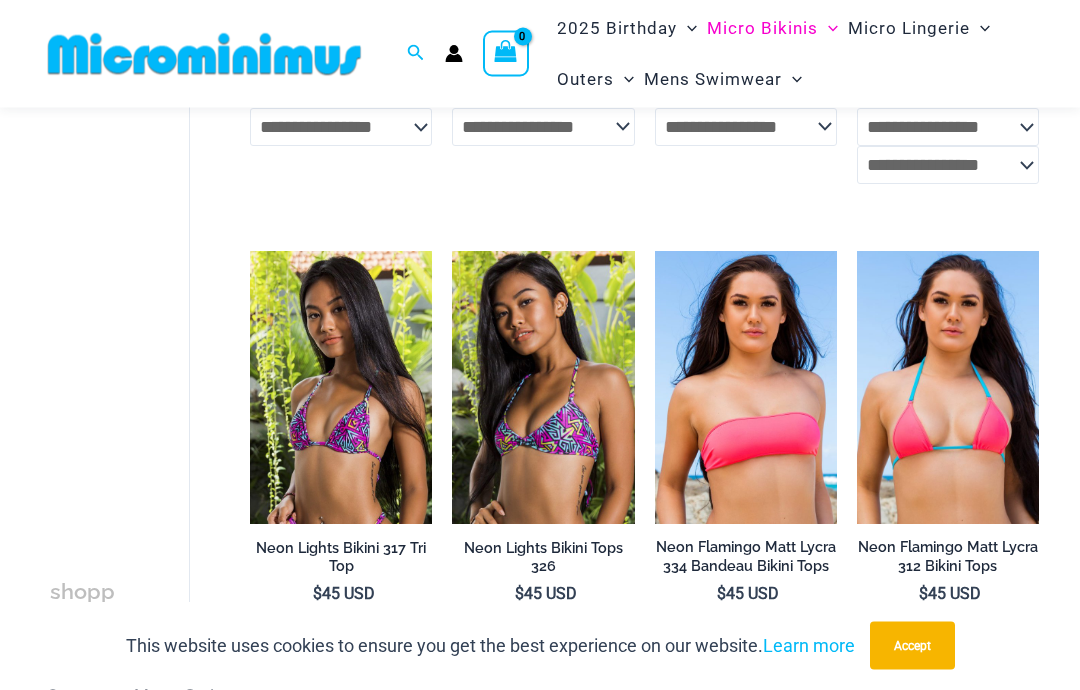 scroll, scrollTop: 1943, scrollLeft: 0, axis: vertical 